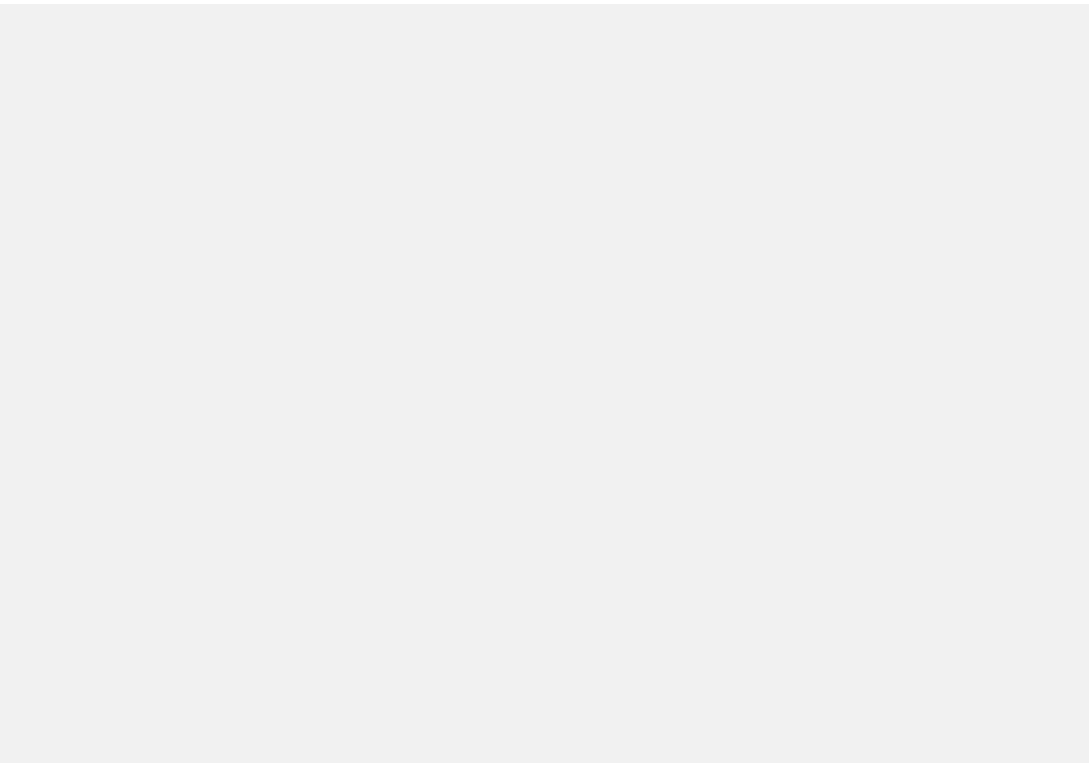 scroll, scrollTop: 0, scrollLeft: 0, axis: both 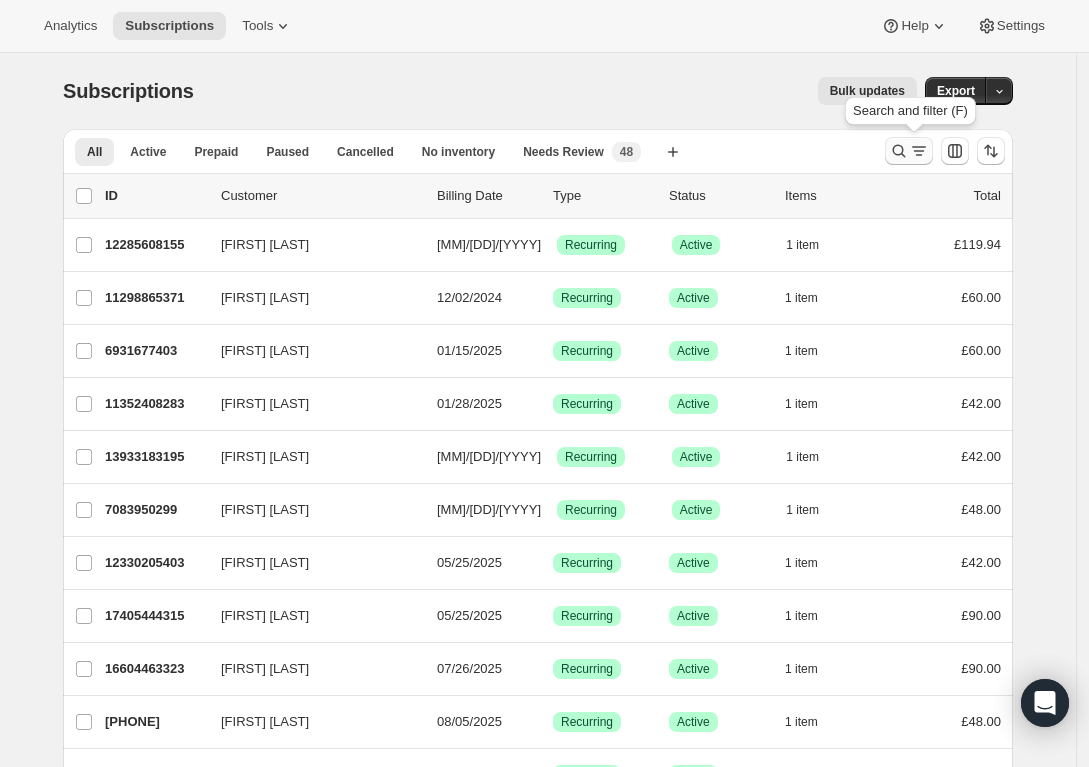 click 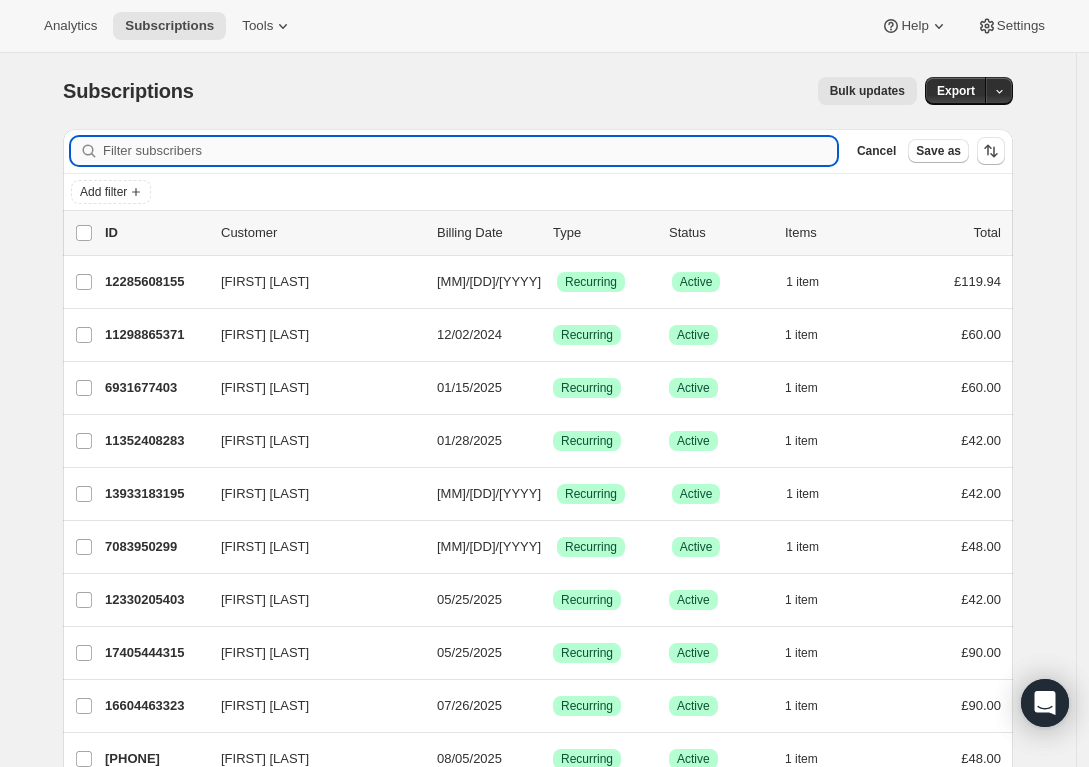 click on "Filter subscribers" at bounding box center (470, 151) 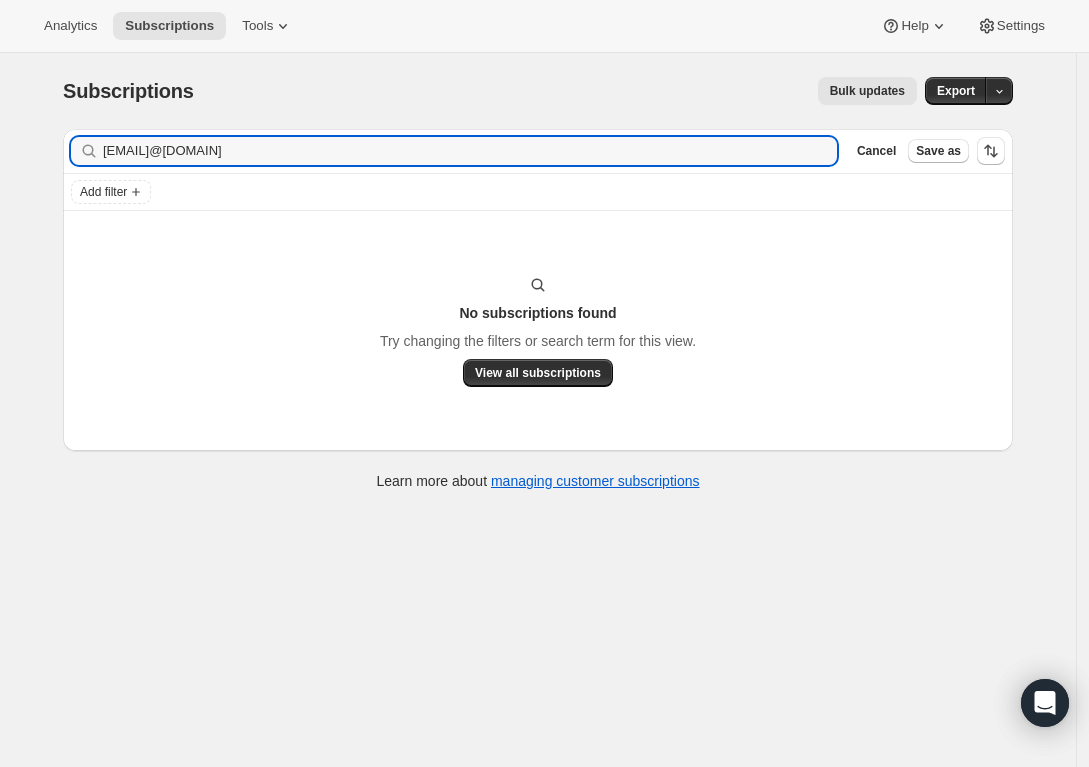 type on "[EMAIL]" 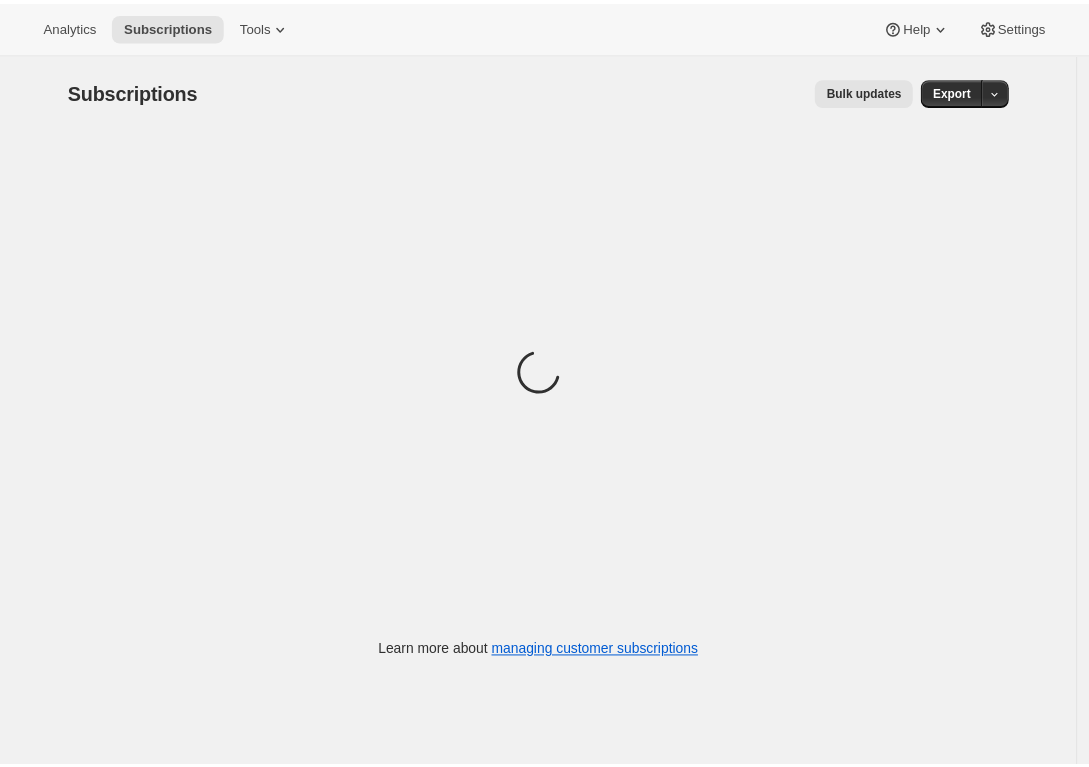 scroll, scrollTop: 0, scrollLeft: 0, axis: both 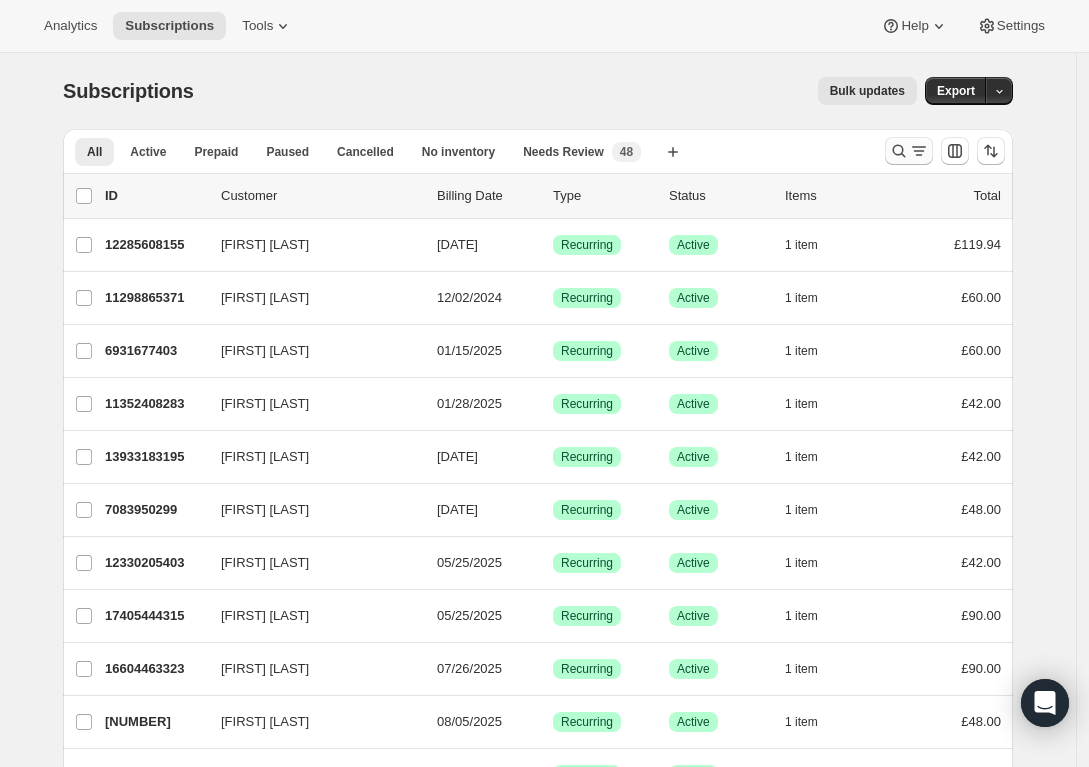 click 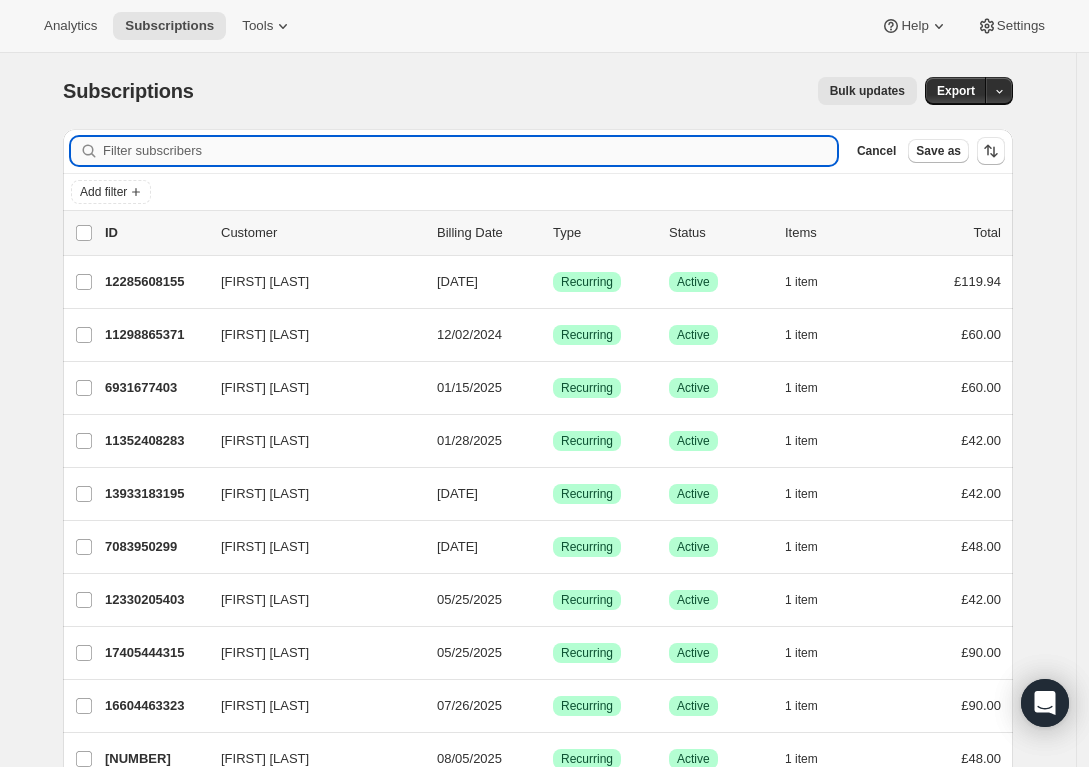 click on "Filter subscribers" at bounding box center (470, 151) 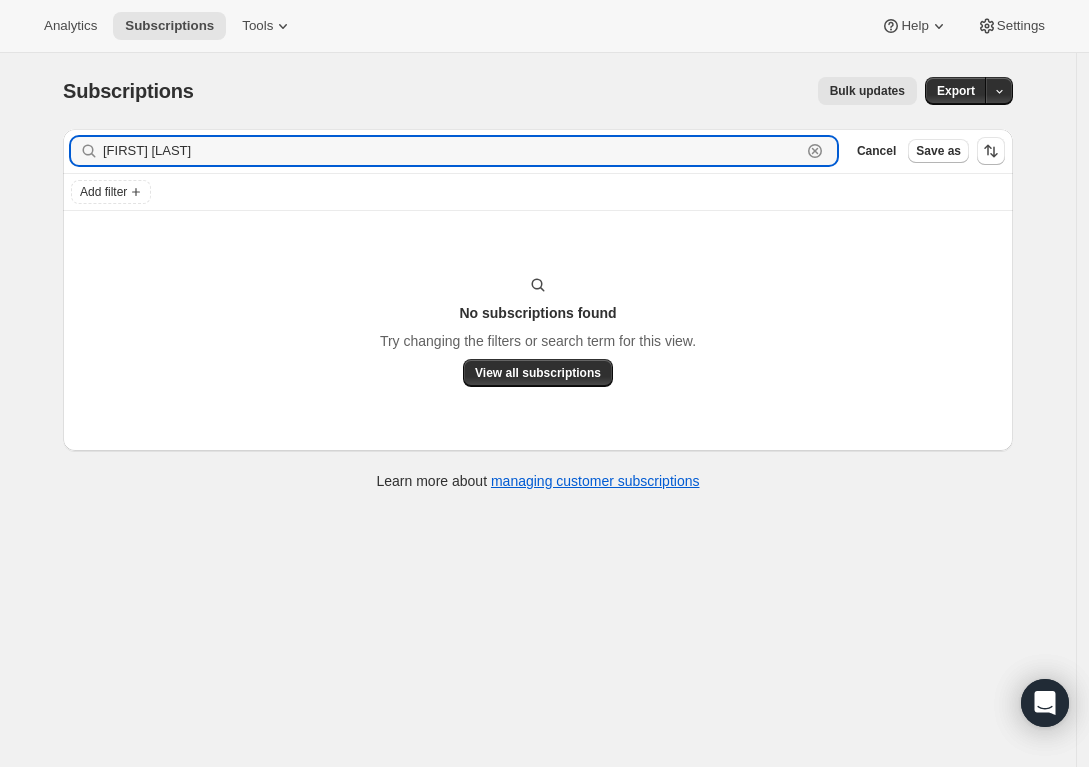 type on "brunilda tusha" 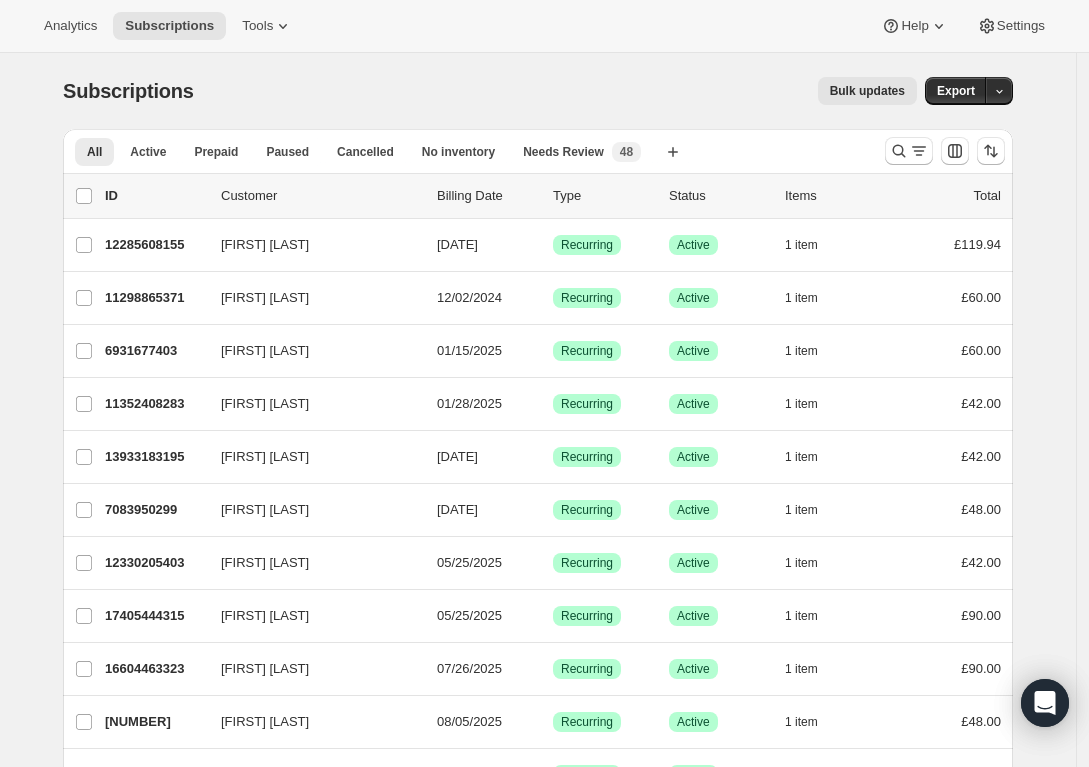 scroll, scrollTop: 0, scrollLeft: 0, axis: both 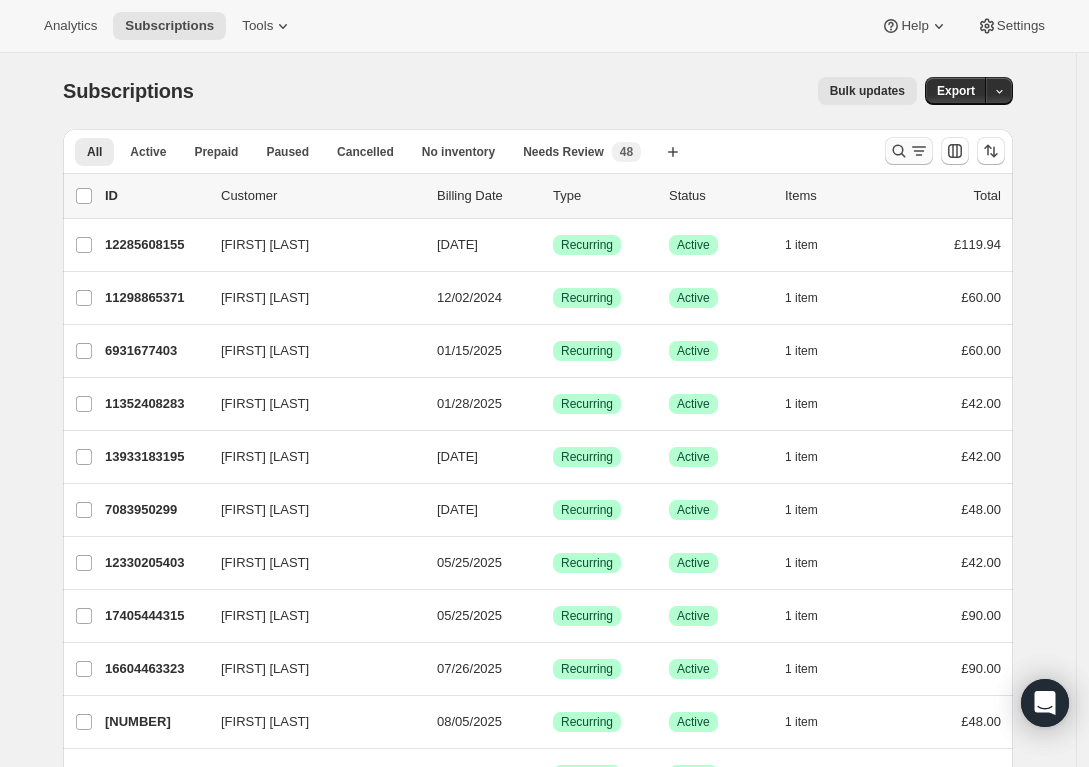 click 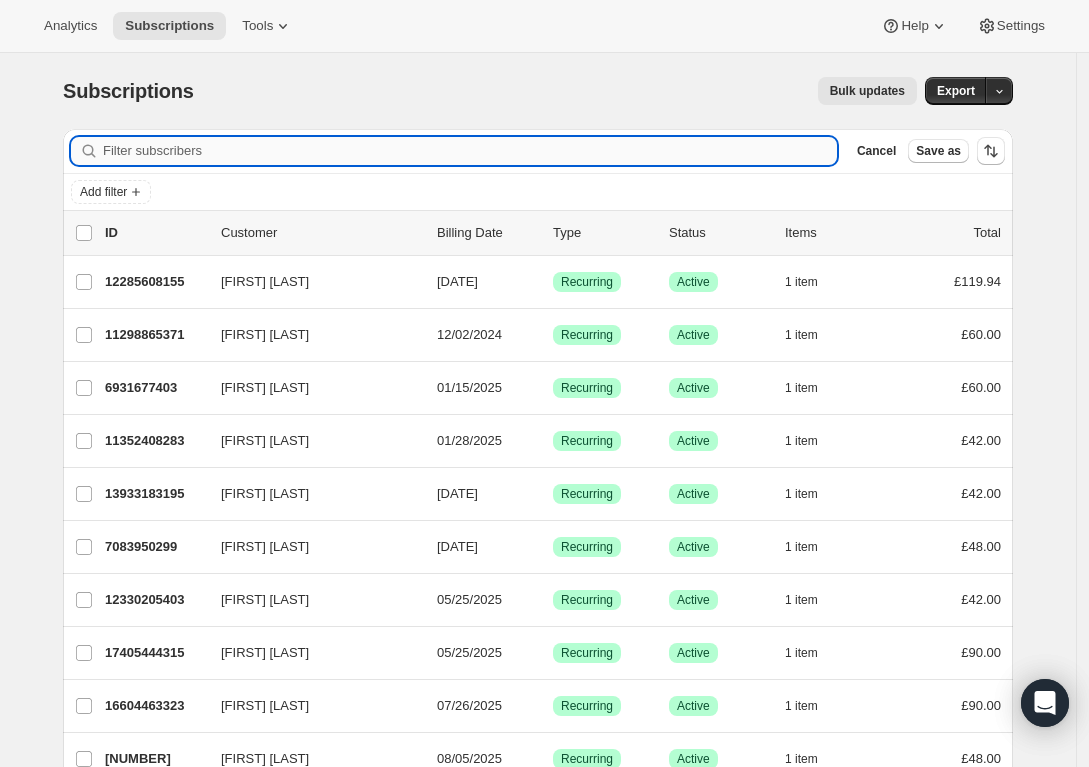 click on "Filter subscribers" at bounding box center [470, 151] 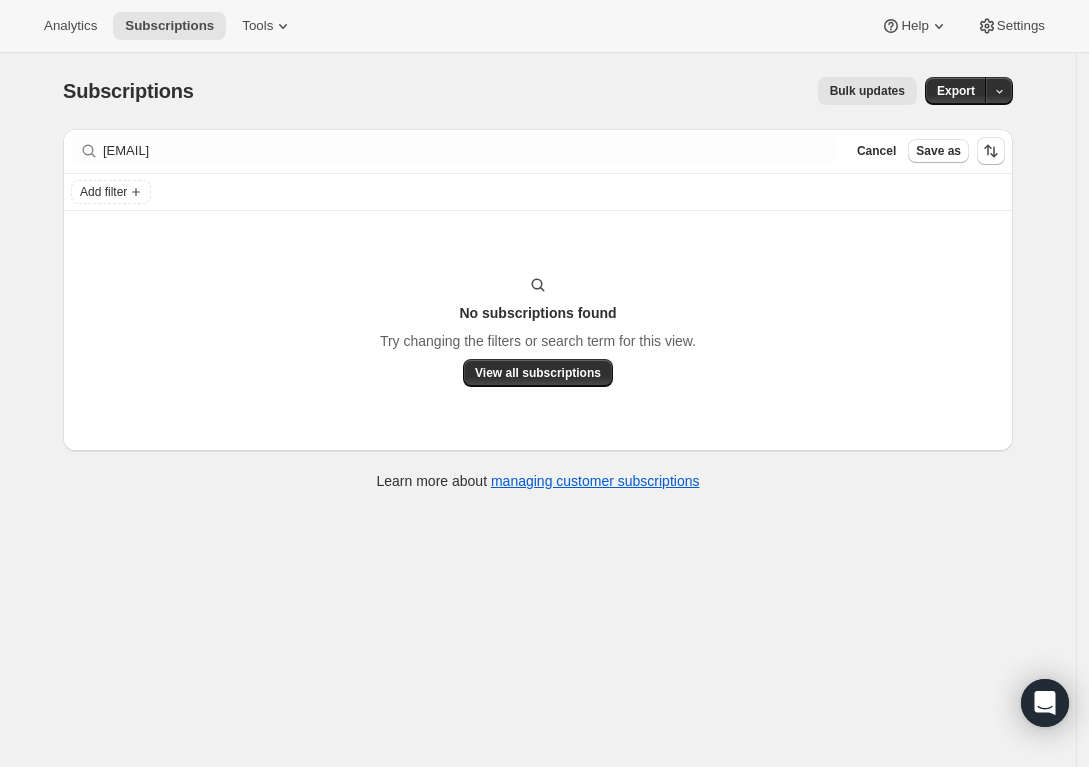 click on "Filter subscribers brunaprenga9@gmail.com Clear Cancel Save as" at bounding box center [538, 151] 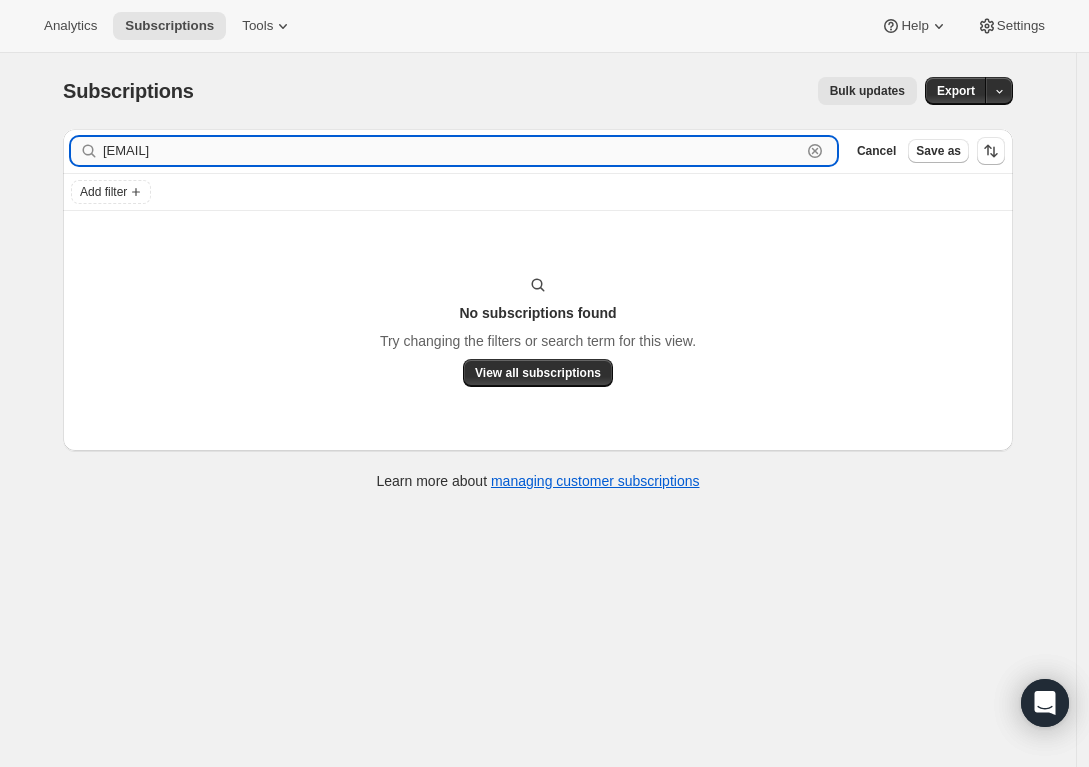 click on "brunaprenga9@gmail.com" at bounding box center (452, 151) 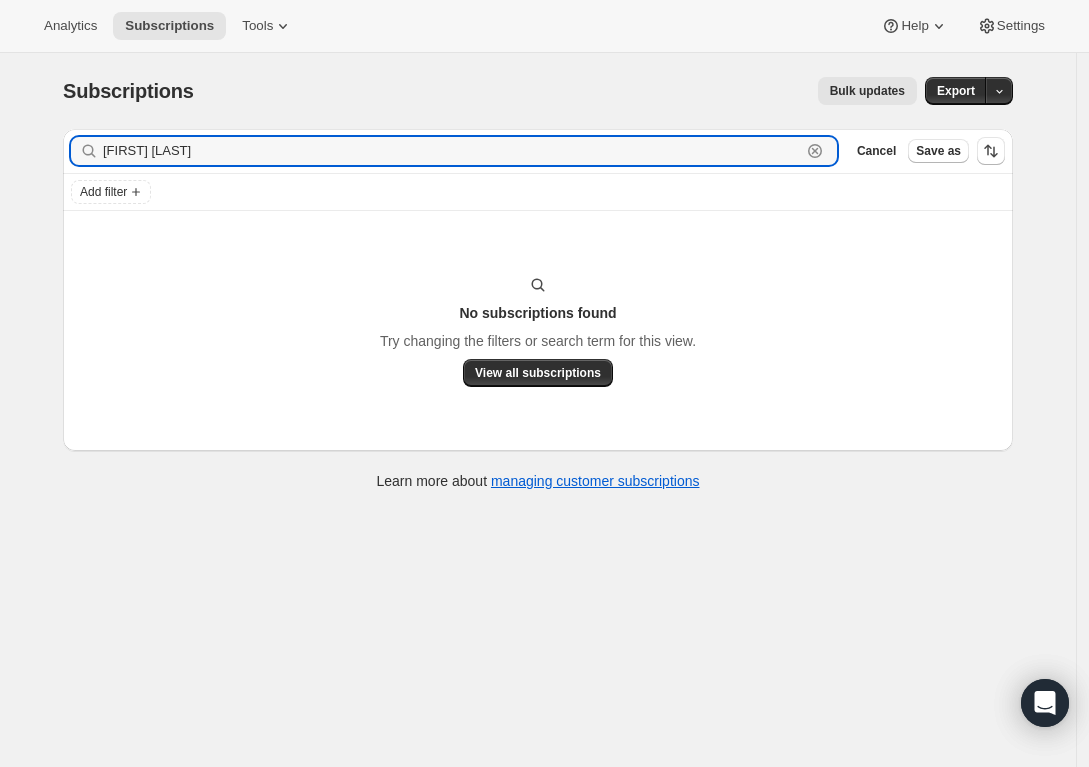 type on "brunilda tusha" 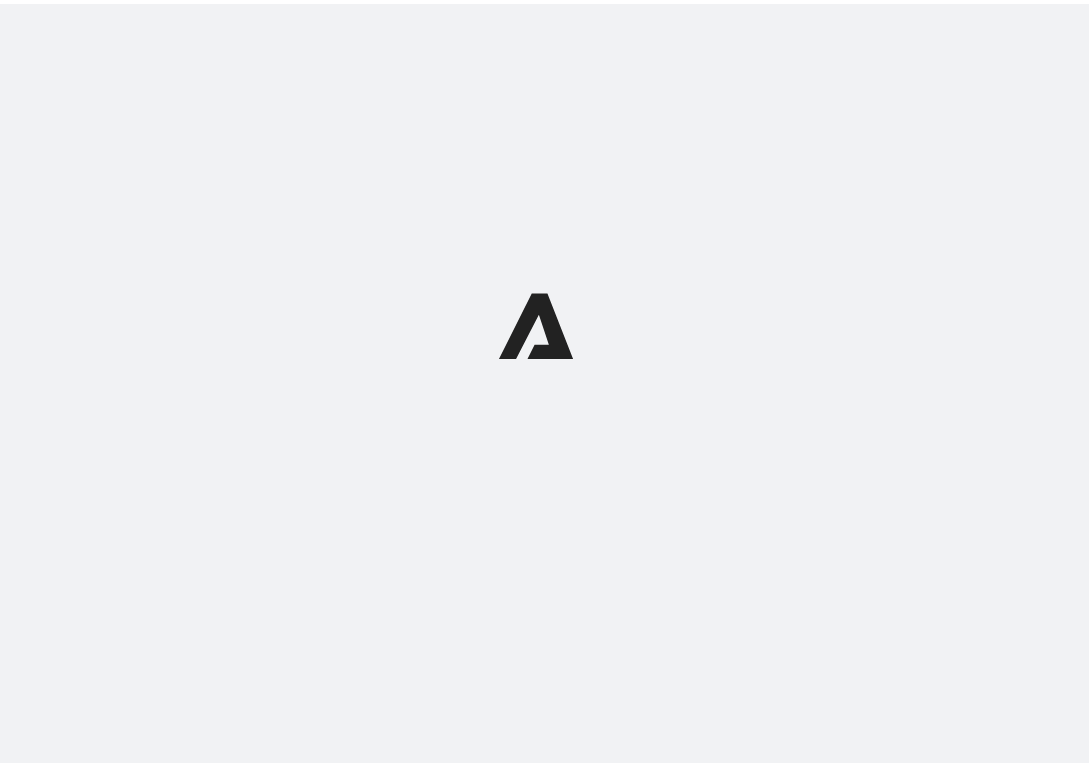 scroll, scrollTop: 0, scrollLeft: 0, axis: both 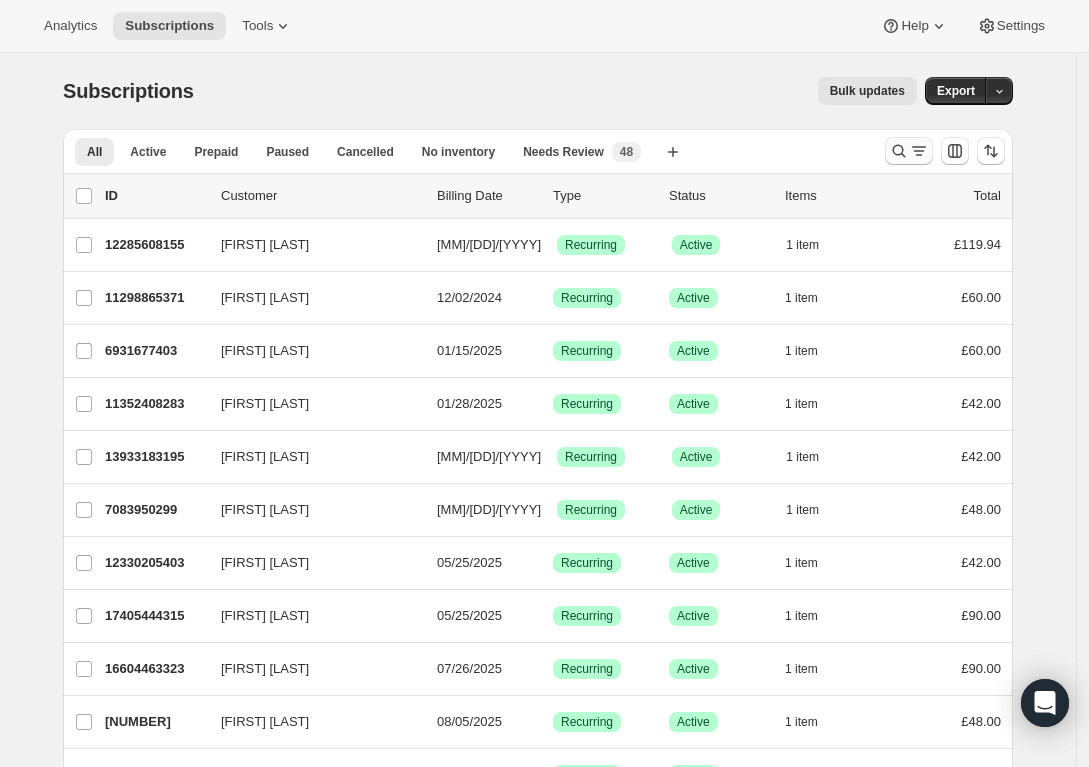 click 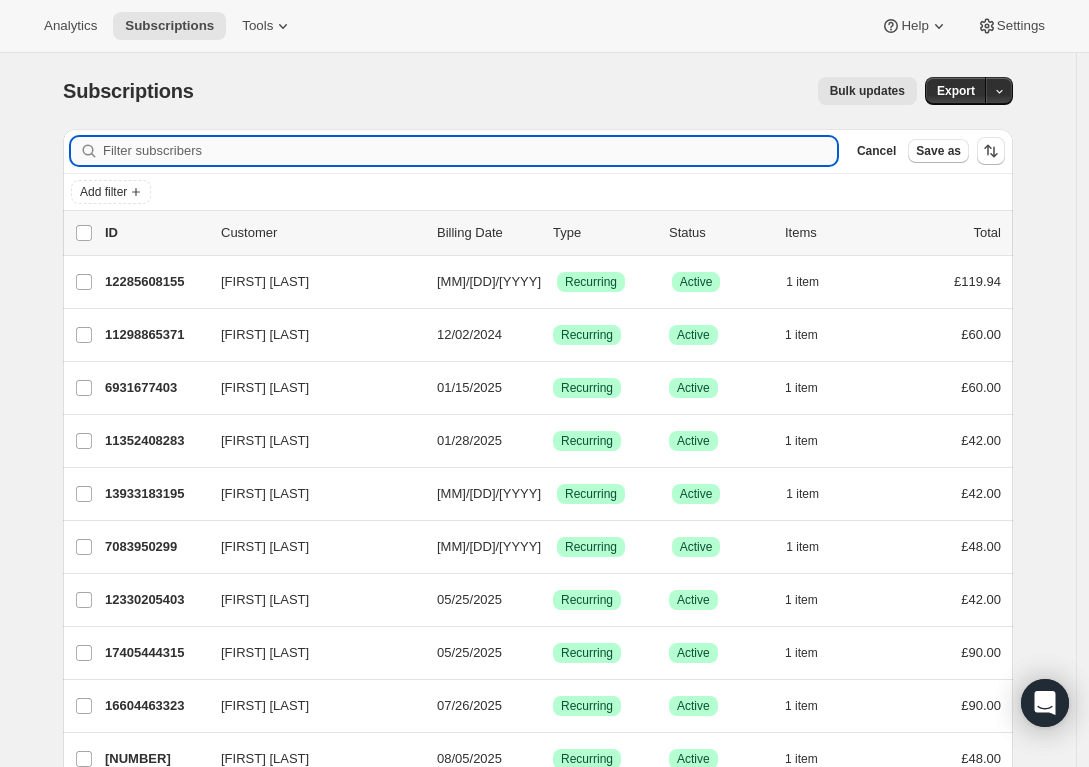 click on "Filter subscribers" at bounding box center (470, 151) 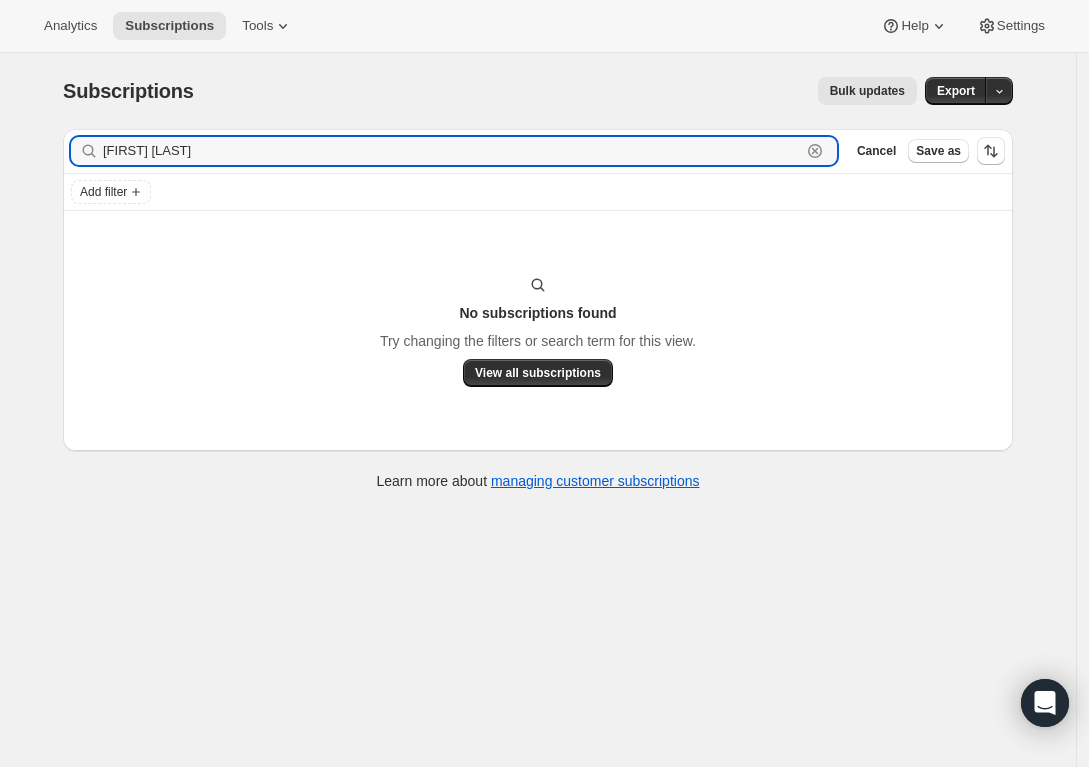 type on "Erida Gorovelli" 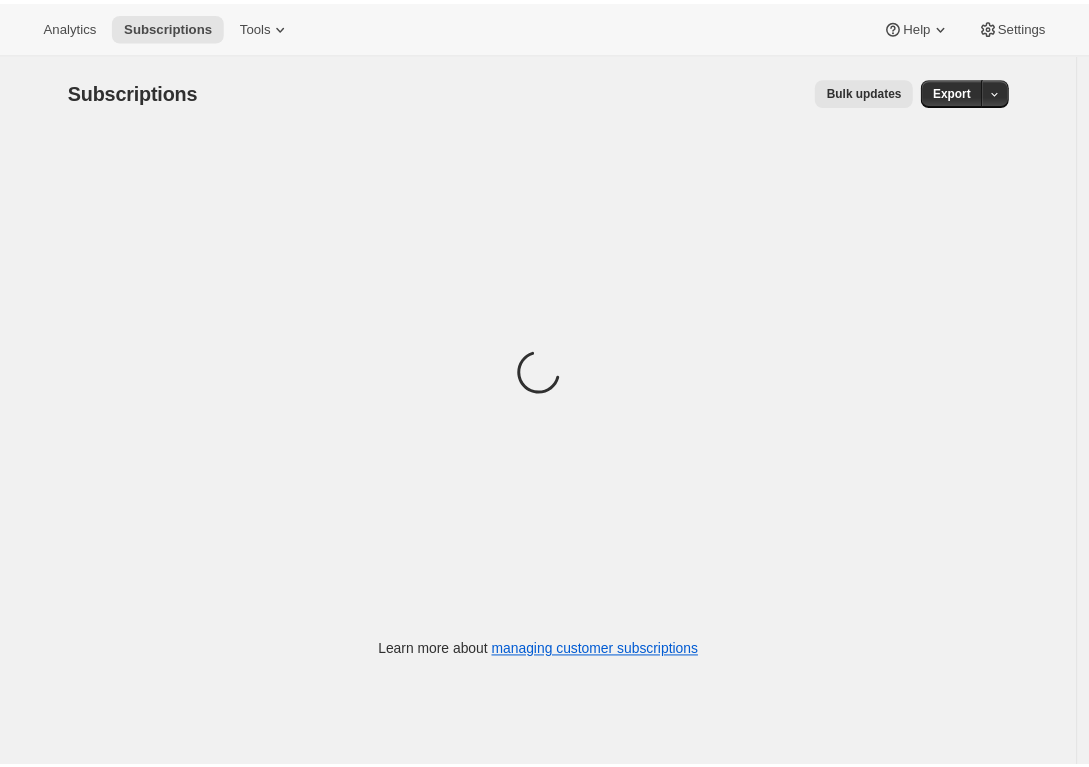scroll, scrollTop: 0, scrollLeft: 0, axis: both 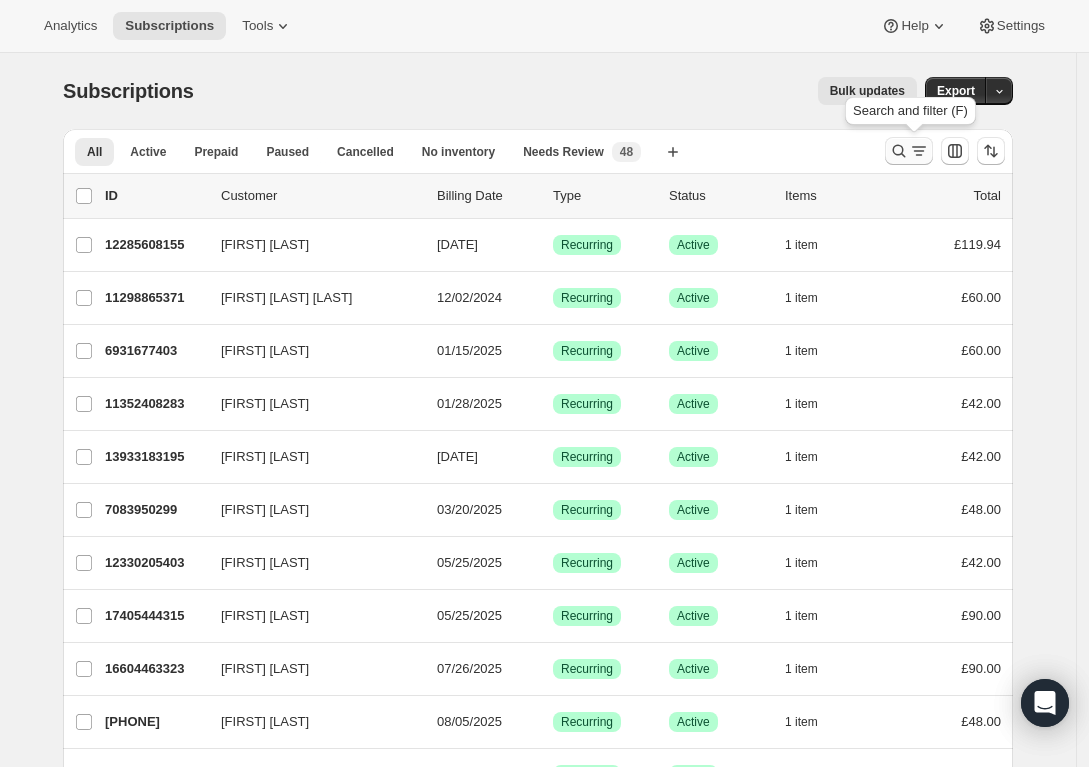 click 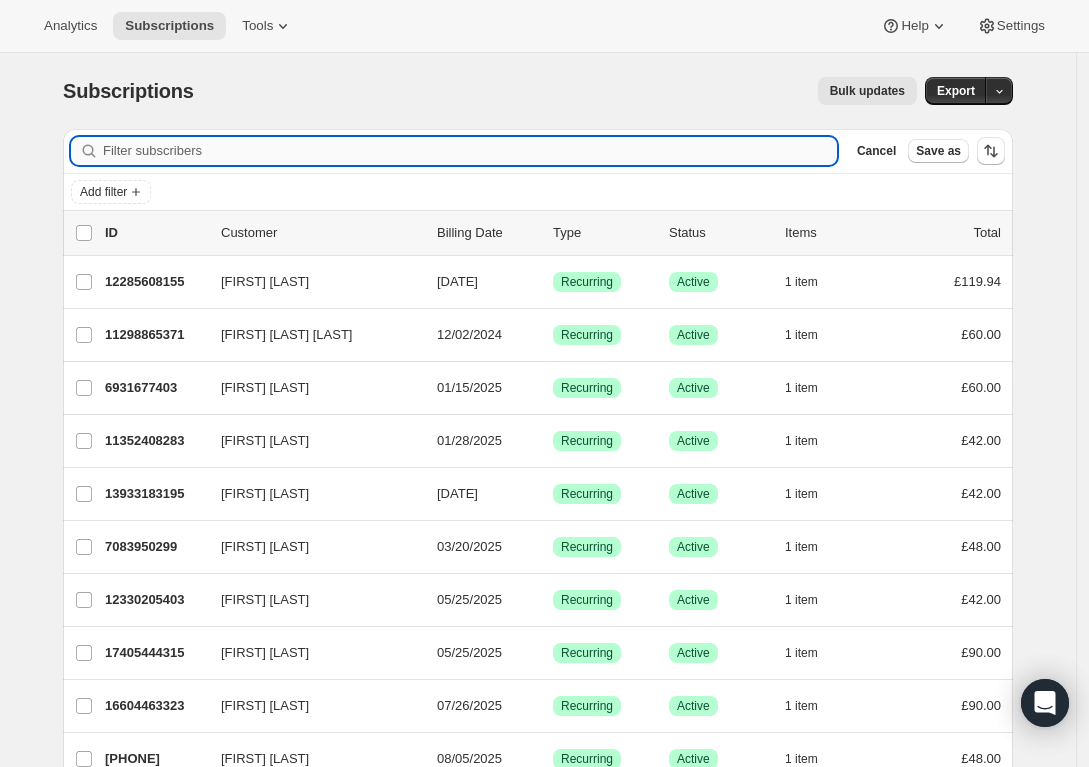 click on "Filter subscribers" at bounding box center (470, 151) 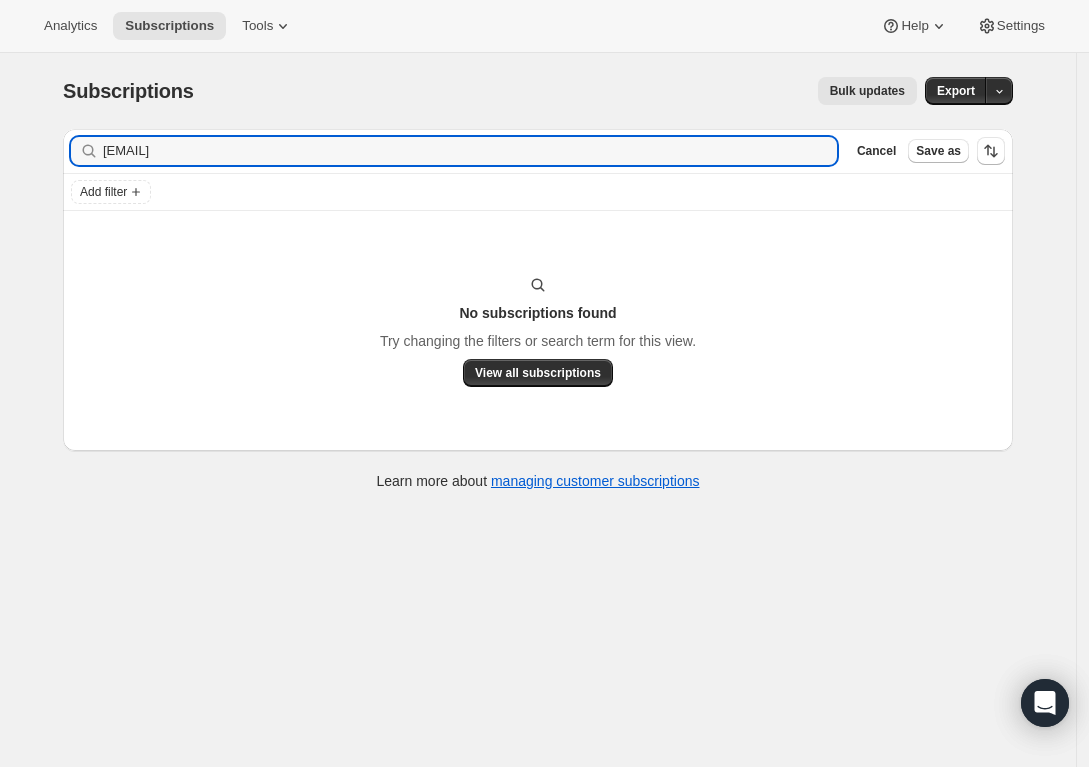 type on "eridagorovelli988@gmail.com" 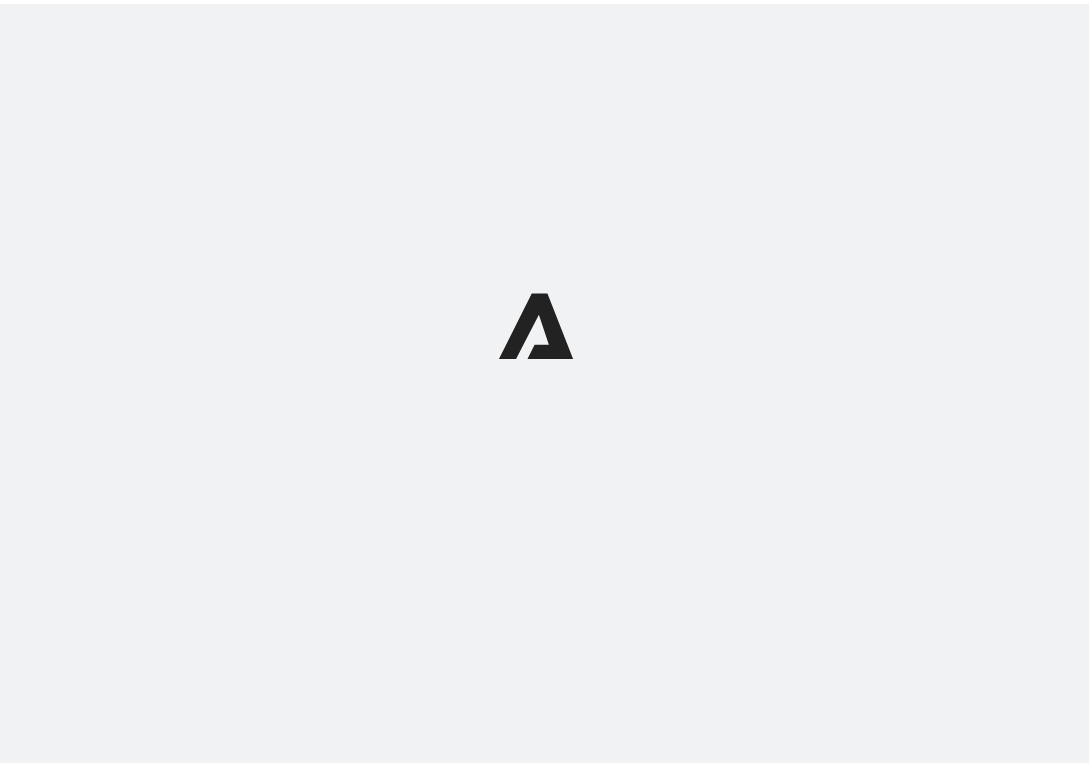 scroll, scrollTop: 0, scrollLeft: 0, axis: both 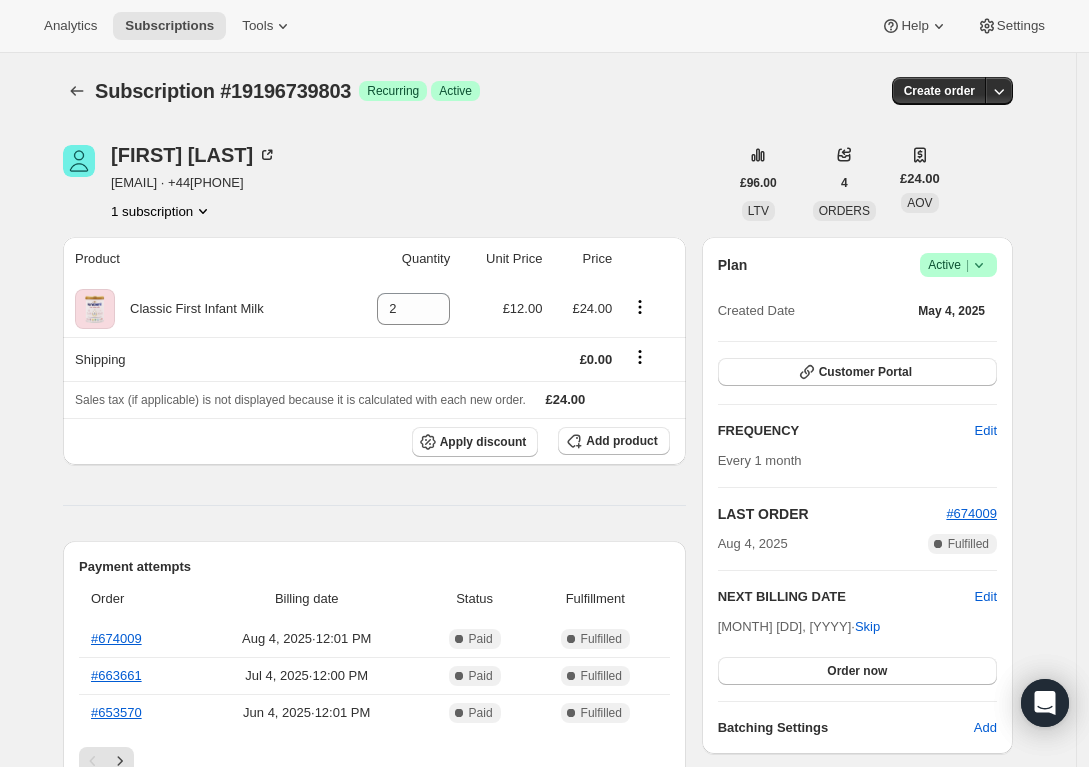 click on "|" at bounding box center [967, 265] 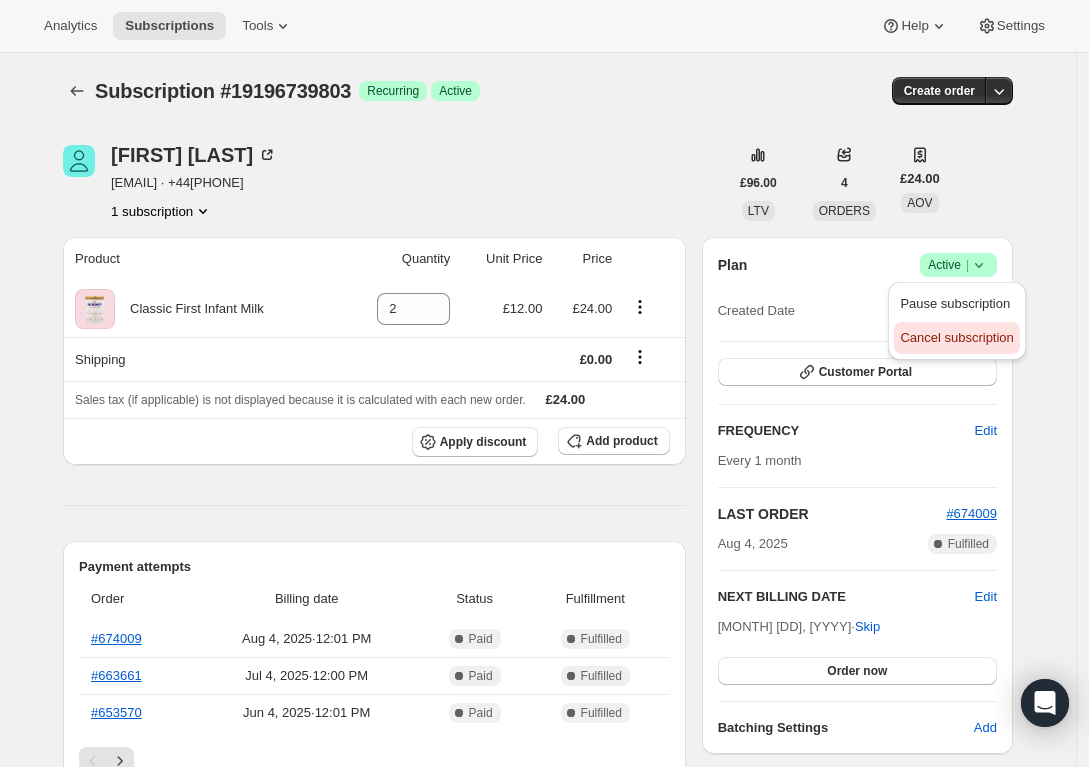 click on "Cancel subscription" at bounding box center (956, 337) 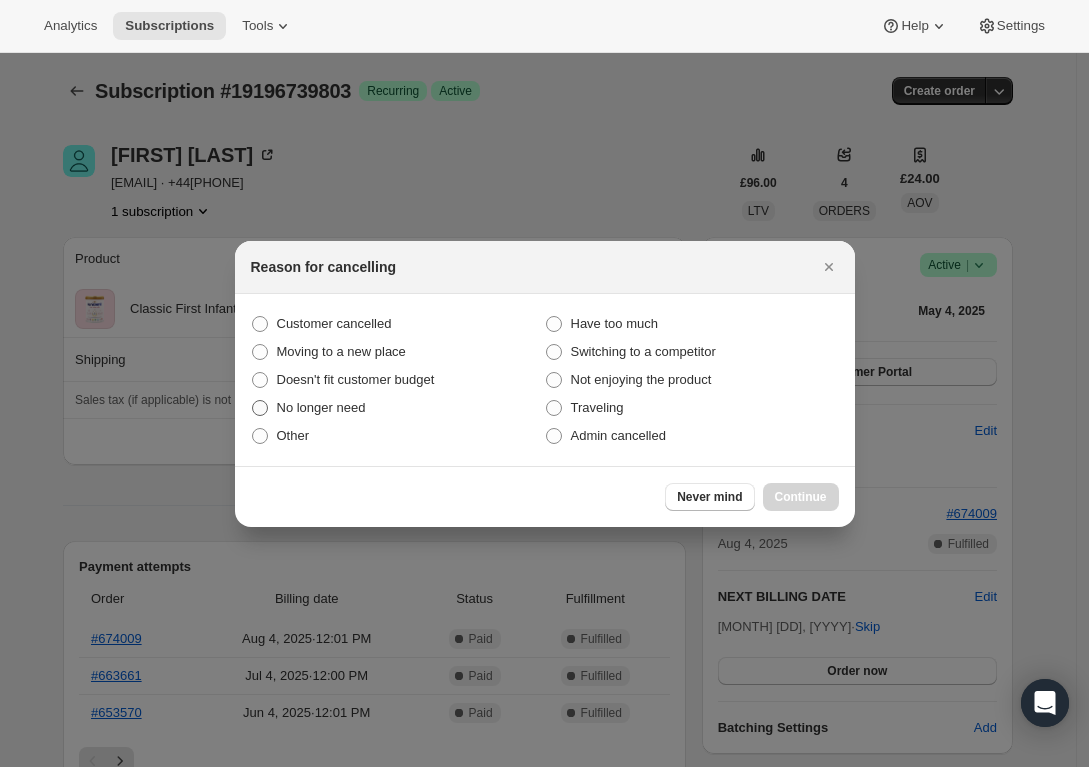 click on "No longer need" at bounding box center (321, 407) 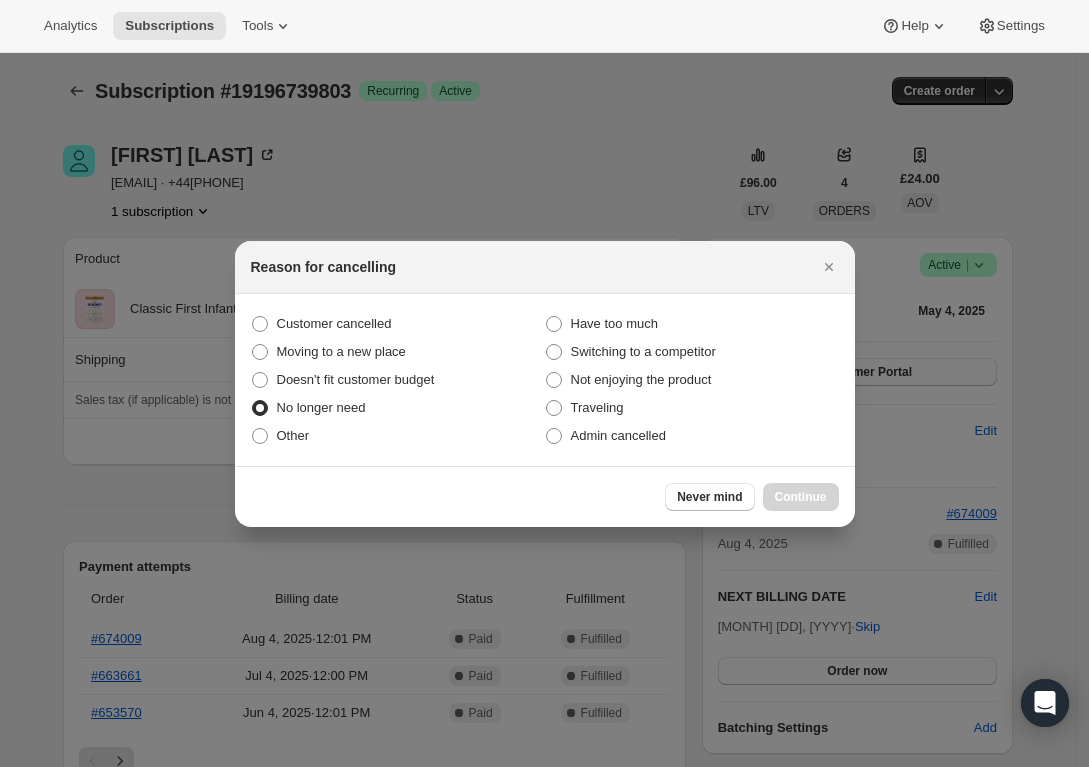 radio on "true" 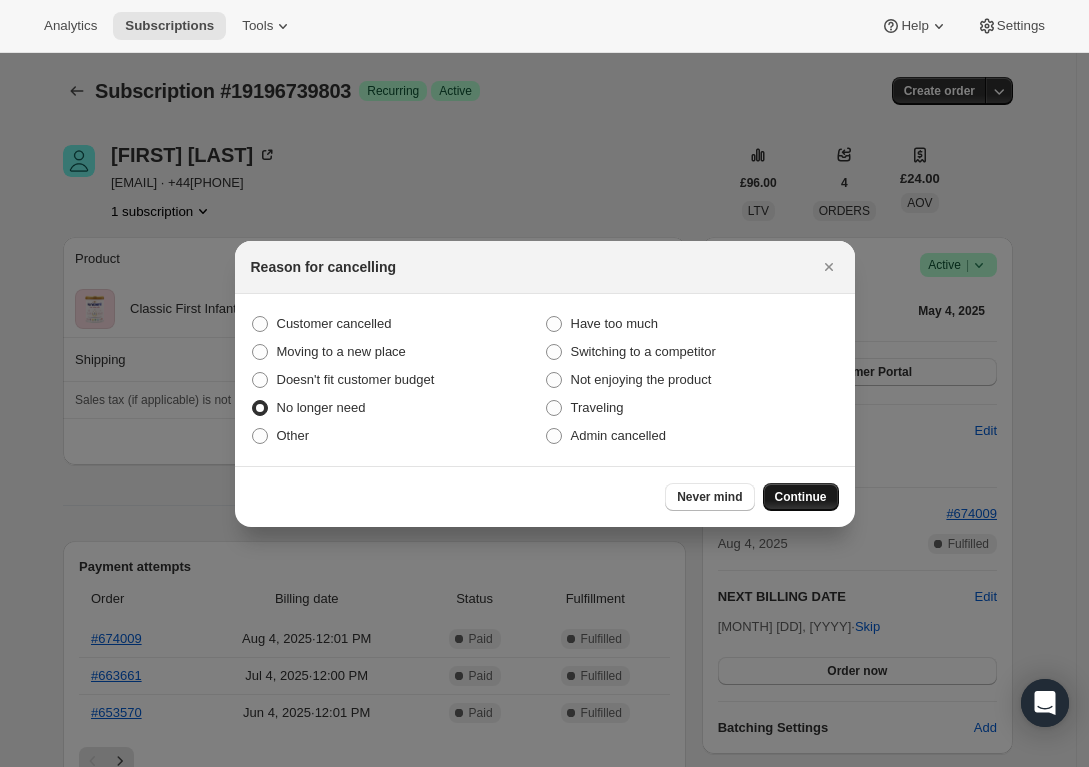 click on "Continue" at bounding box center (801, 497) 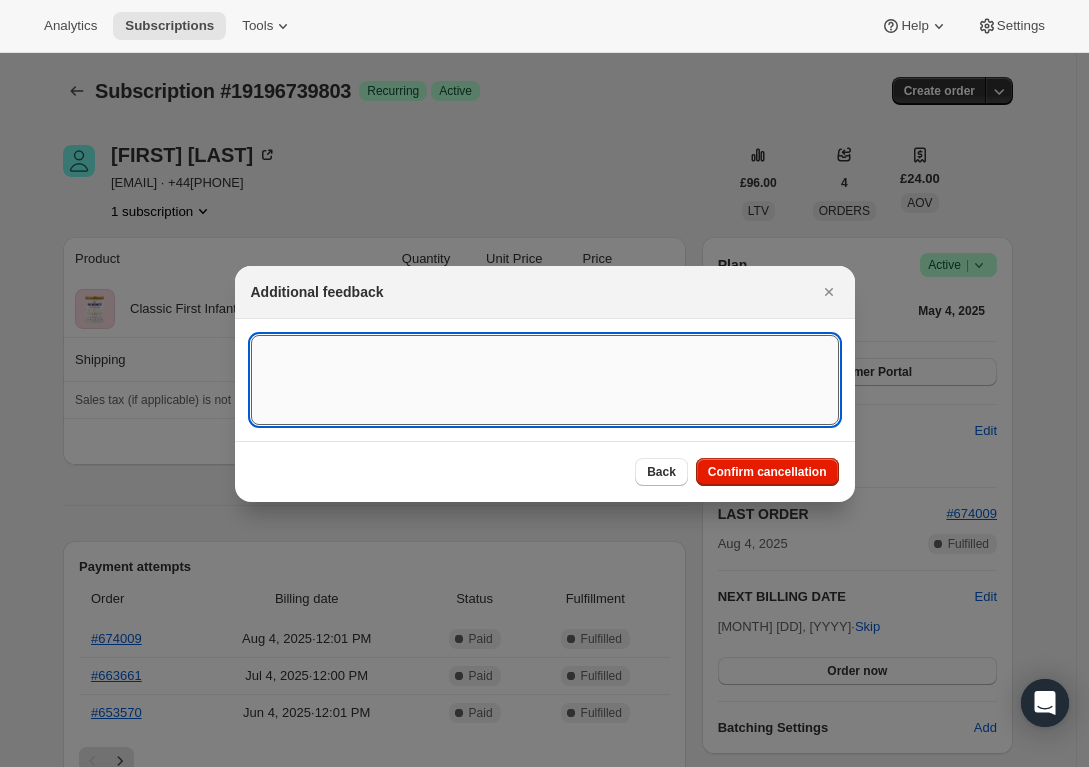click at bounding box center (545, 380) 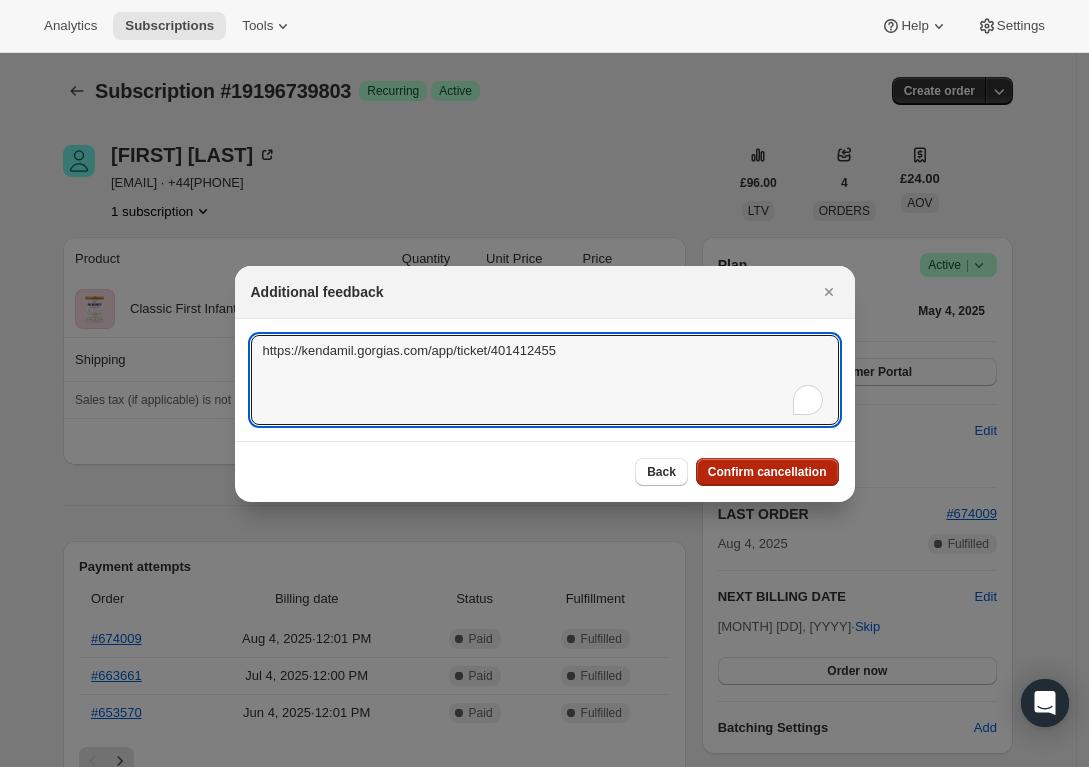 type on "https://kendamil.gorgias.com/app/ticket/401412455" 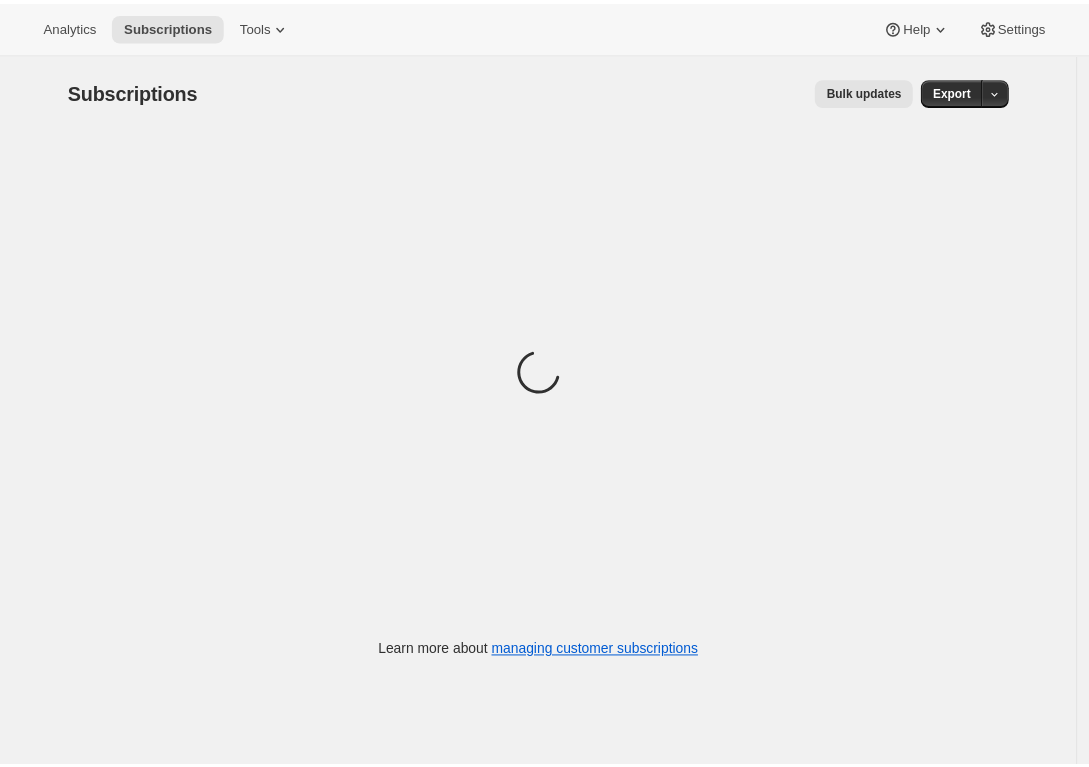 scroll, scrollTop: 0, scrollLeft: 0, axis: both 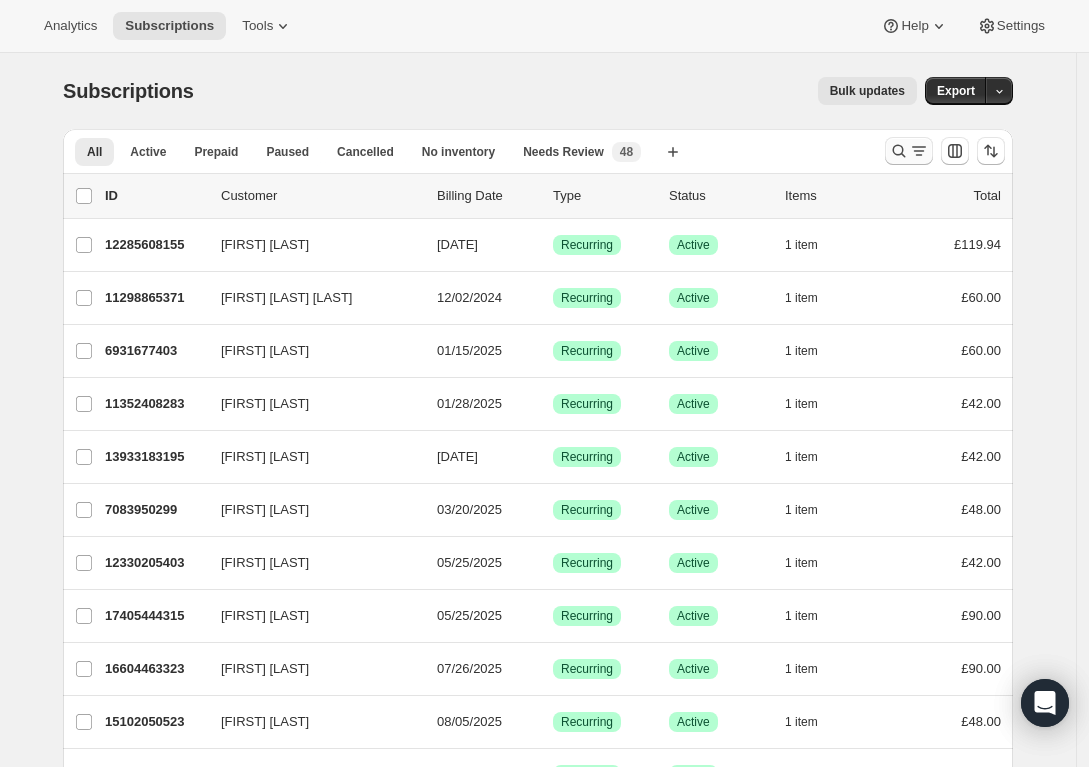 click 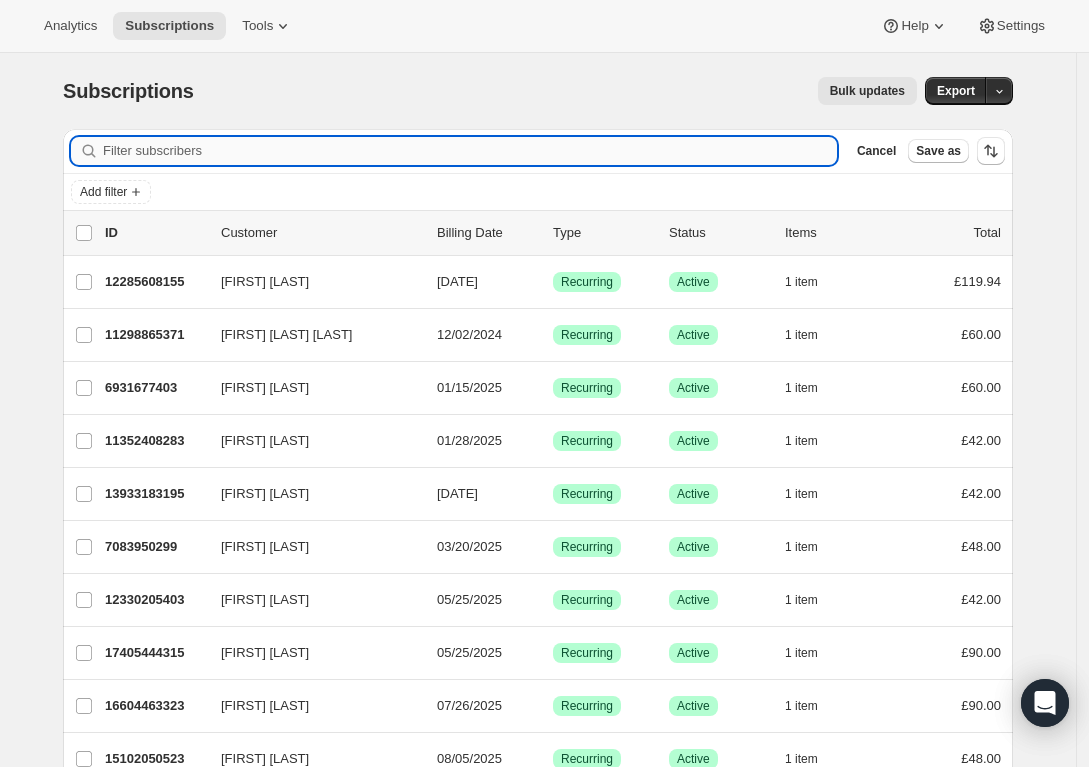click on "Filter subscribers" at bounding box center [470, 151] 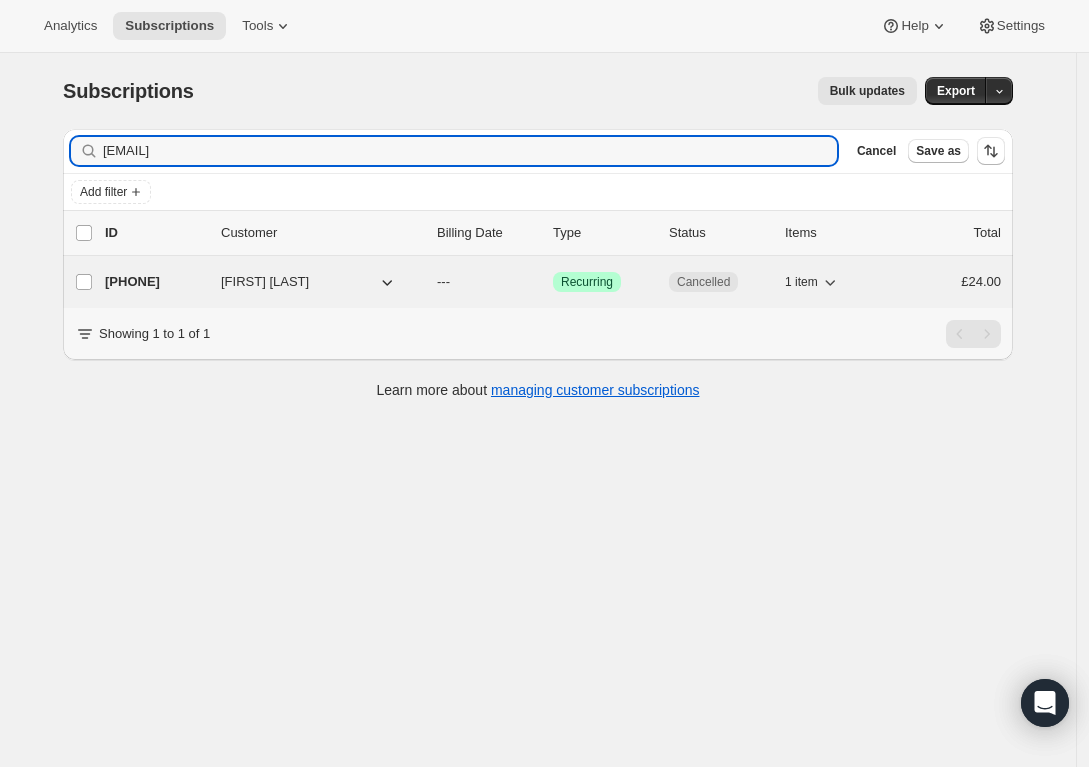 type on "[EMAIL]" 